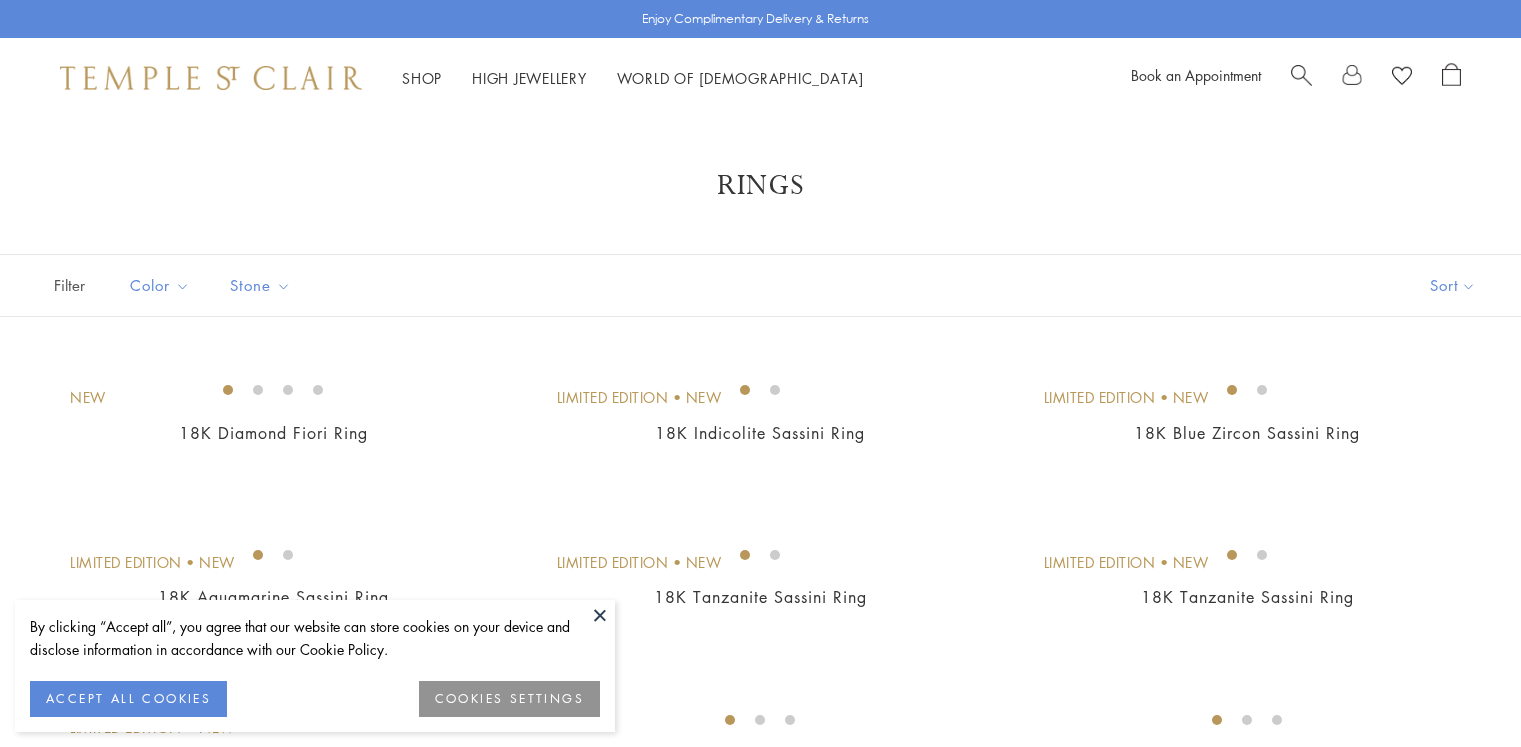 scroll, scrollTop: 4400, scrollLeft: 0, axis: vertical 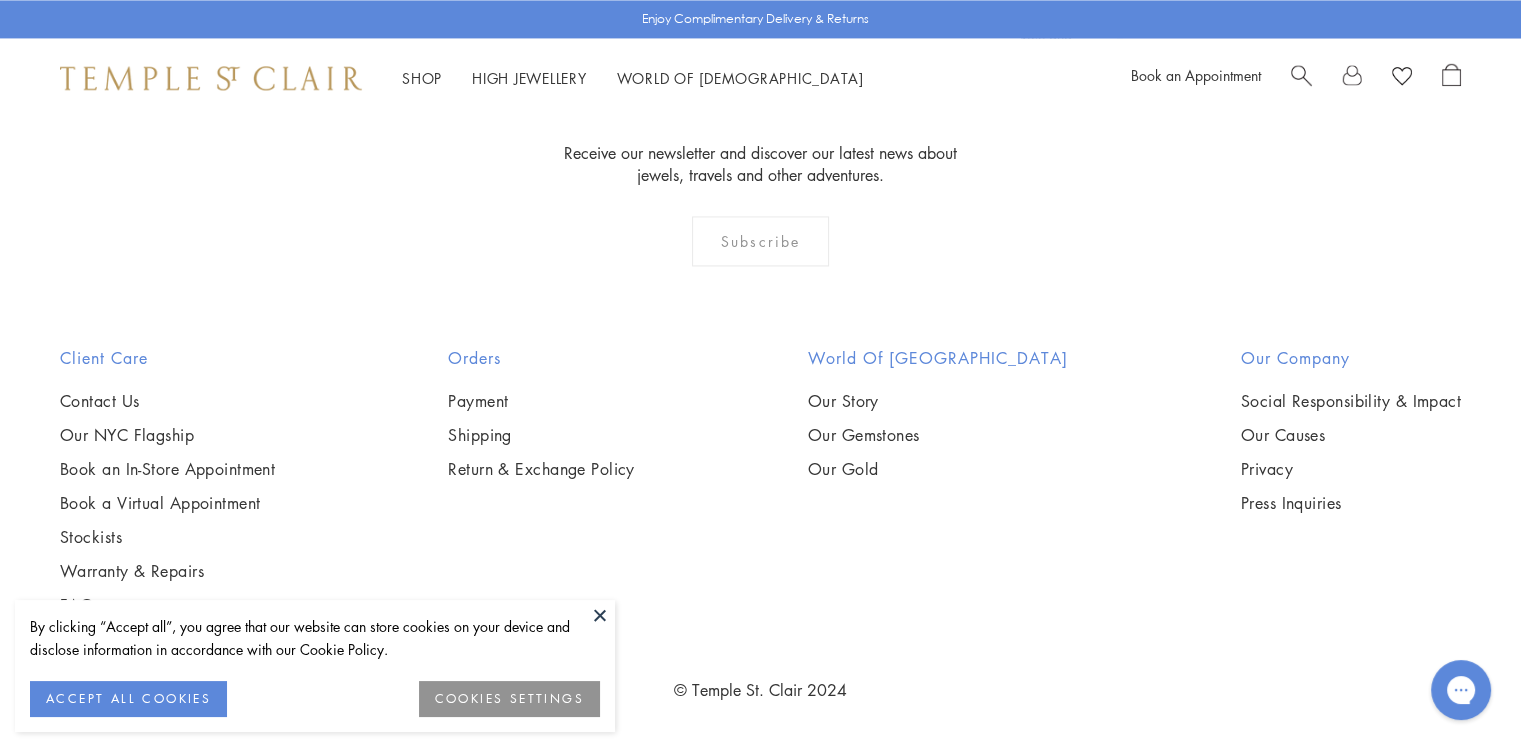 click at bounding box center [600, 615] 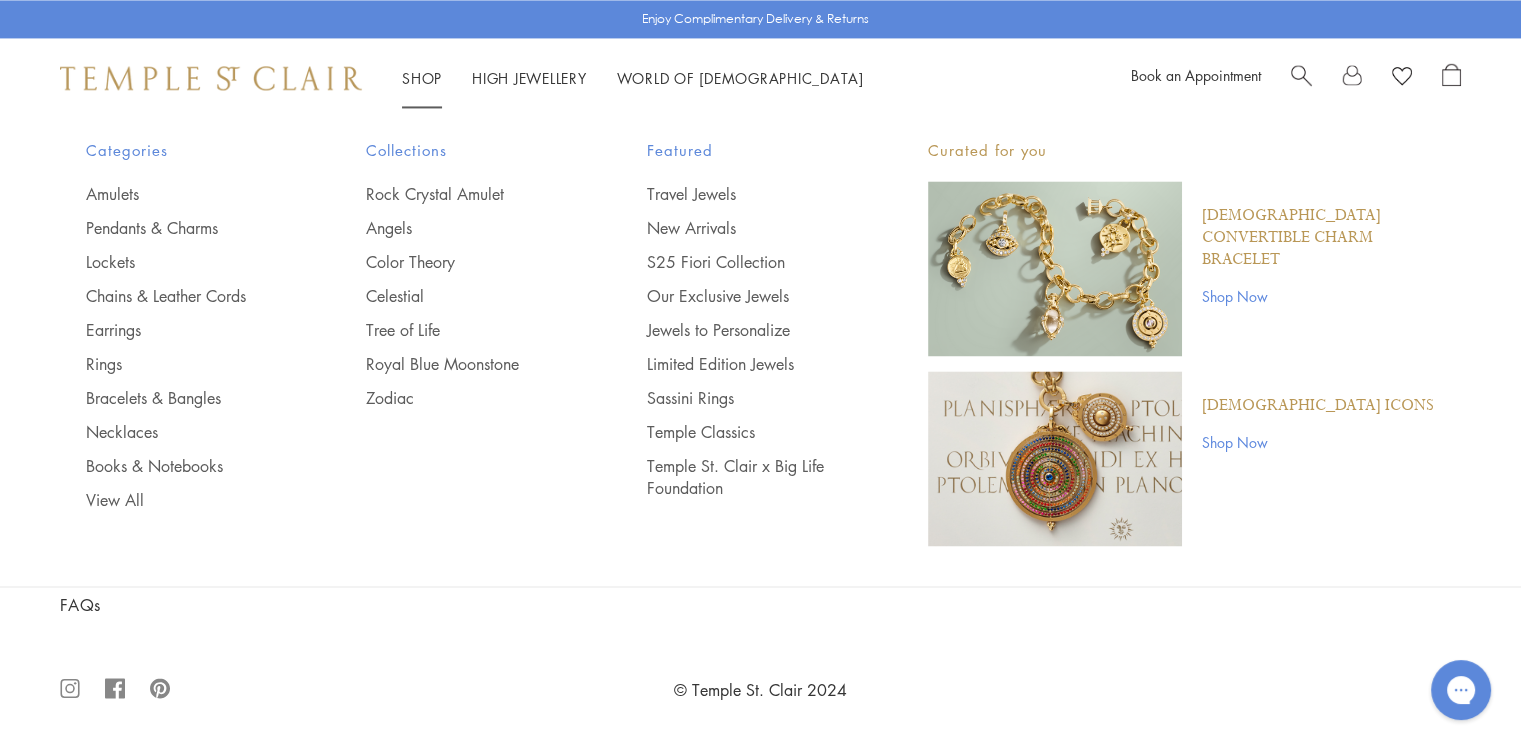 click on "Shop Shop" at bounding box center (422, 78) 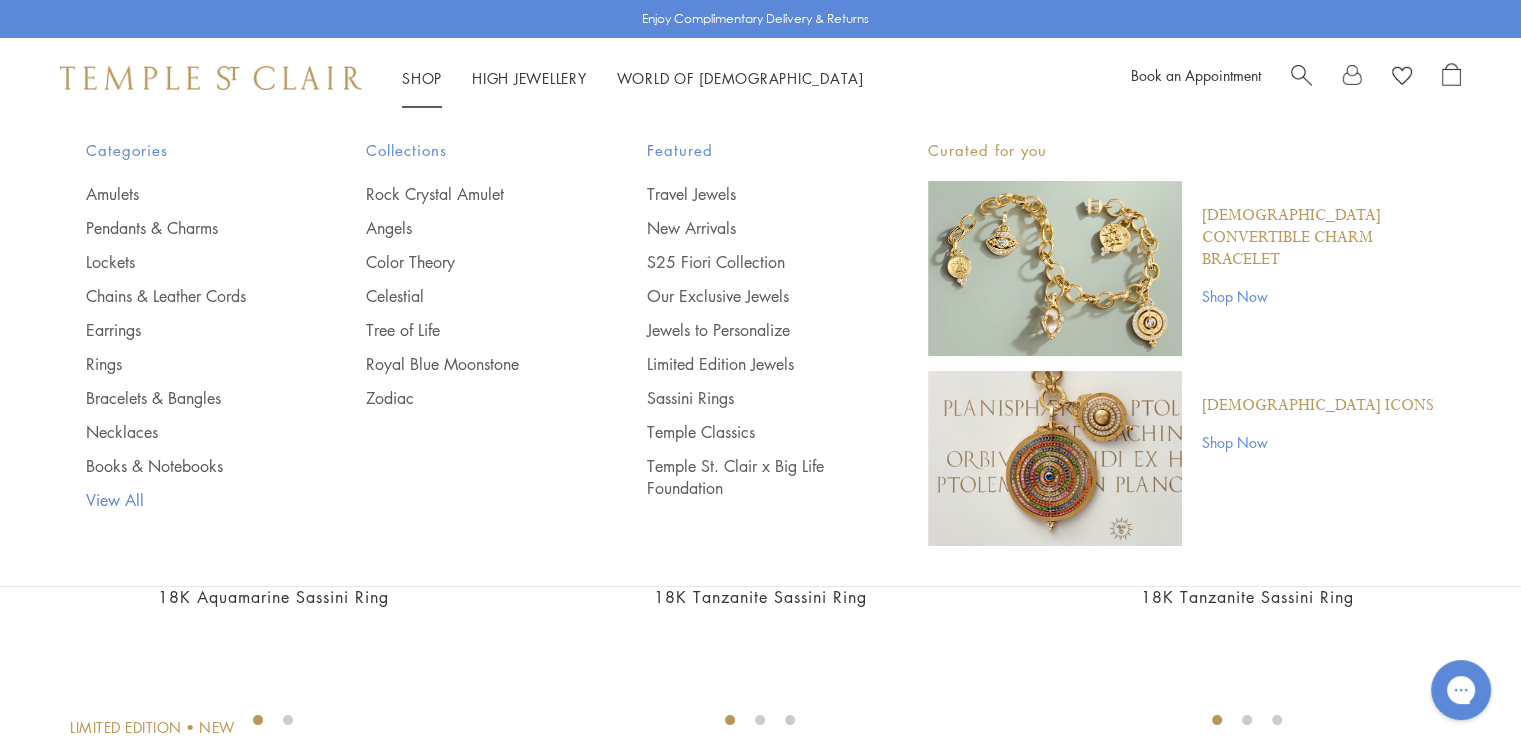 click on "View All" at bounding box center [186, 500] 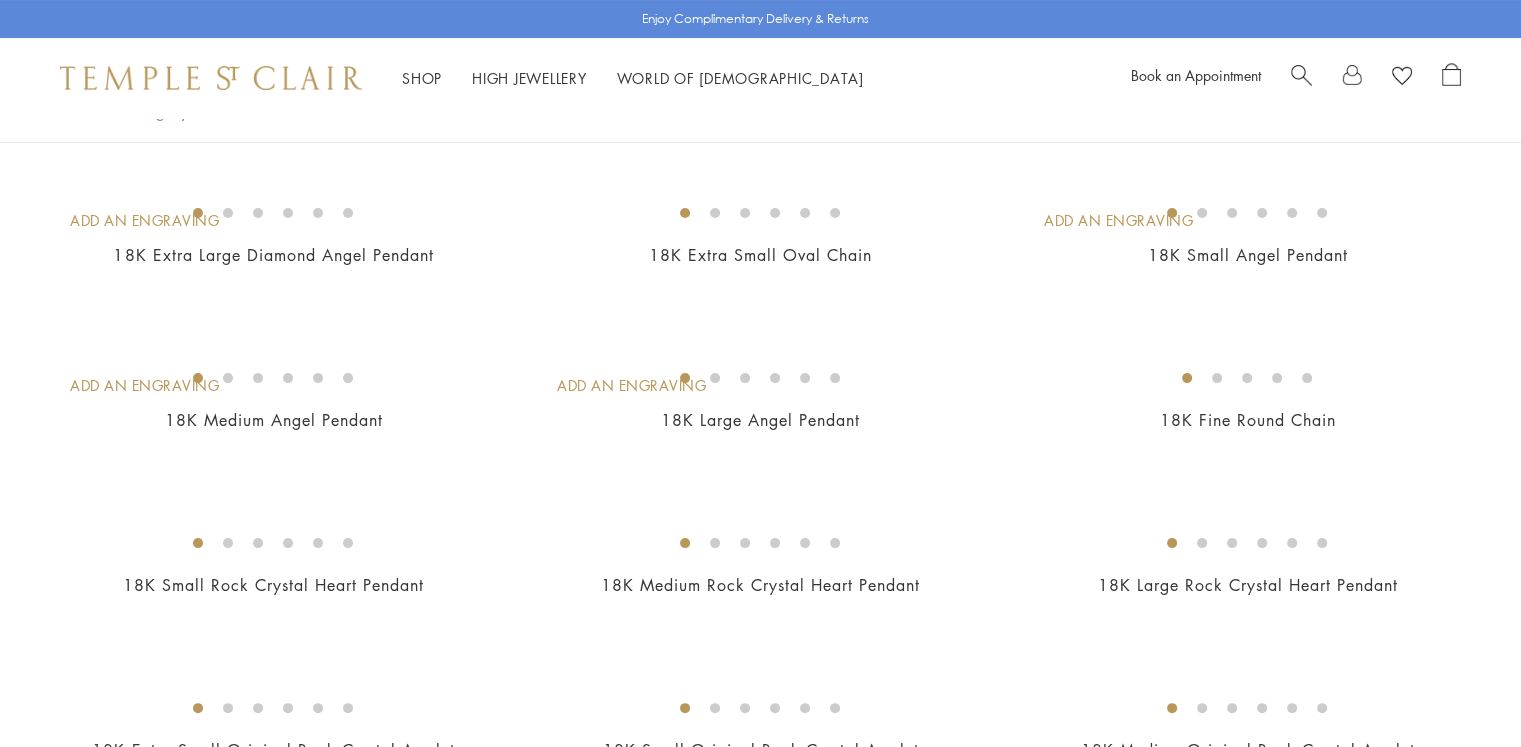 scroll, scrollTop: 700, scrollLeft: 0, axis: vertical 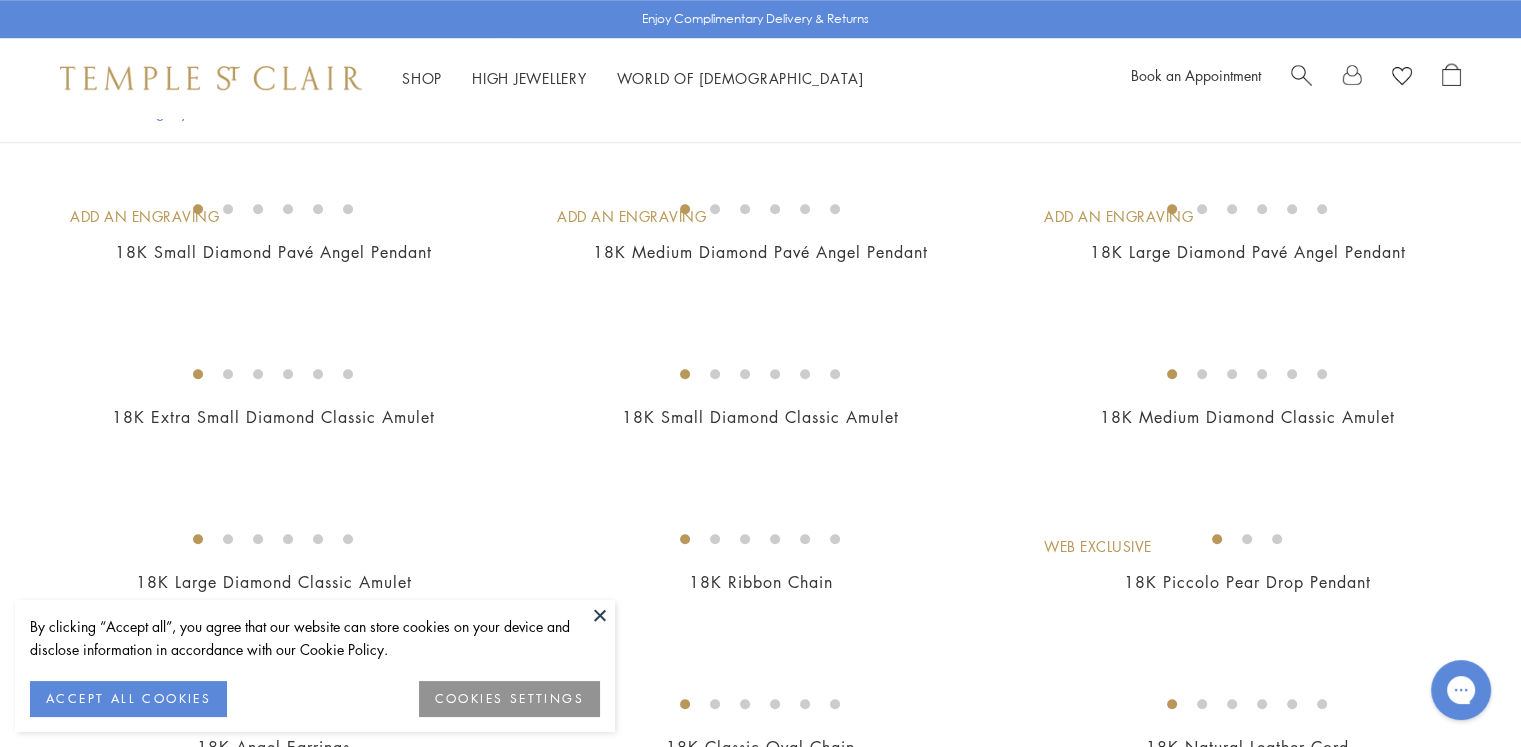 click at bounding box center [600, 615] 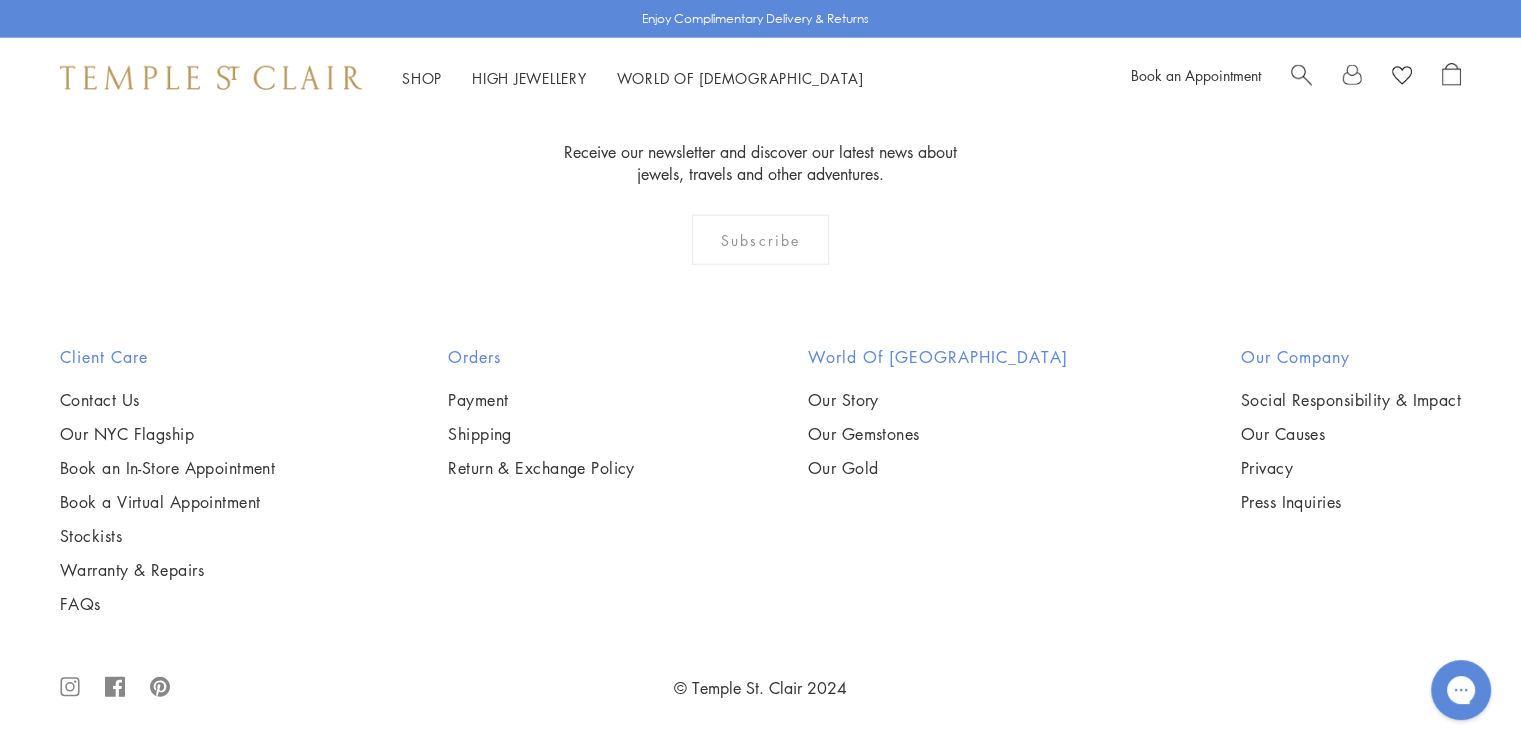 scroll, scrollTop: 10500, scrollLeft: 0, axis: vertical 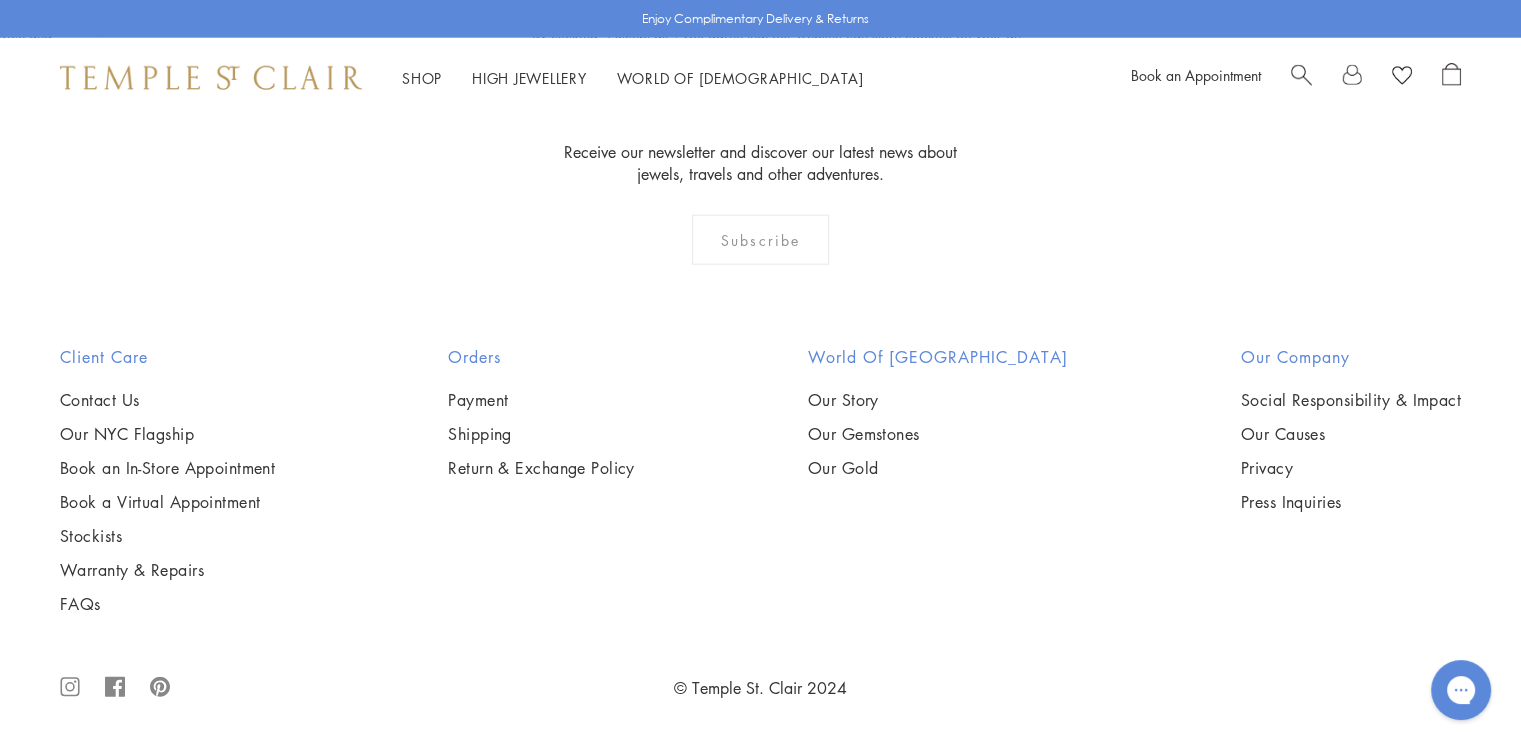 click at bounding box center (1301, 73) 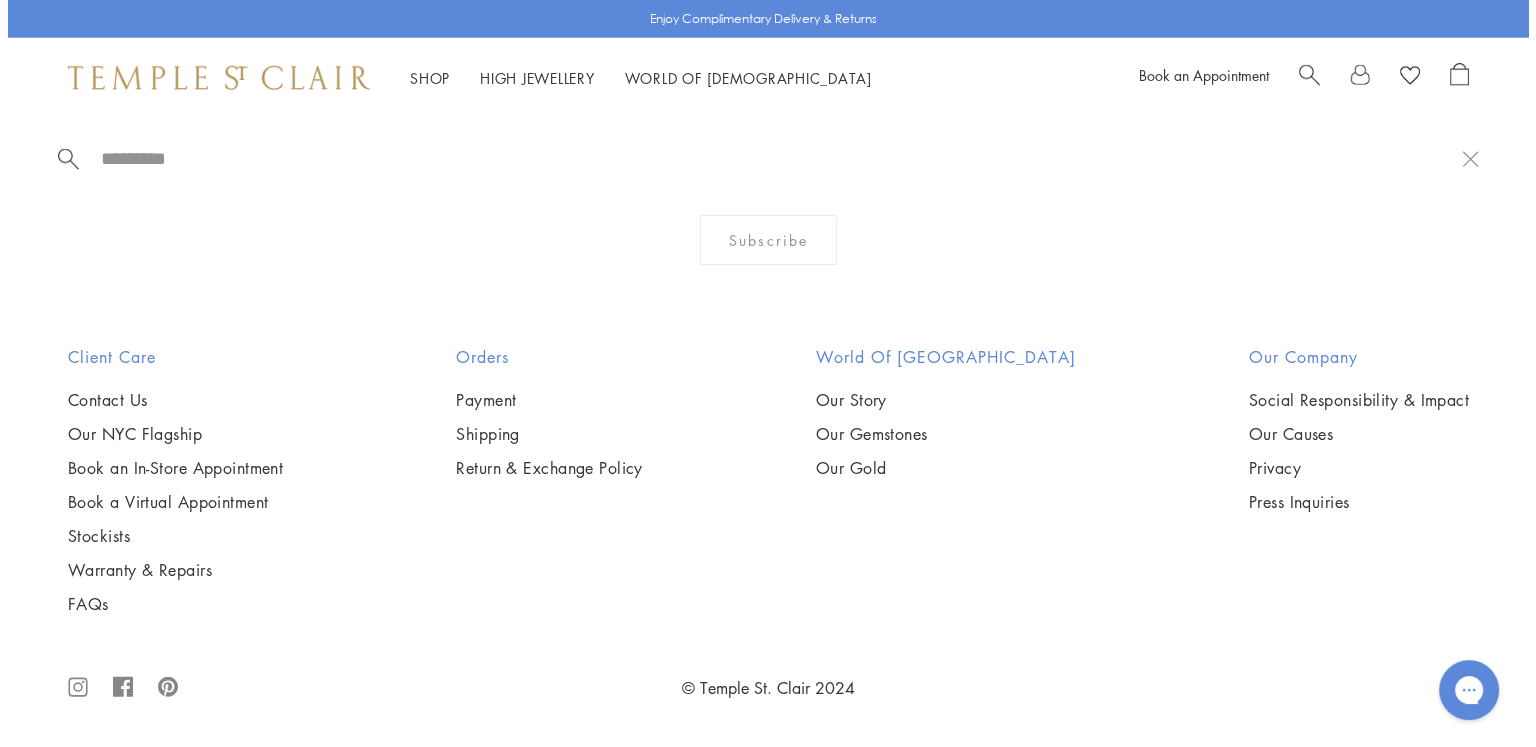 scroll, scrollTop: 10585, scrollLeft: 0, axis: vertical 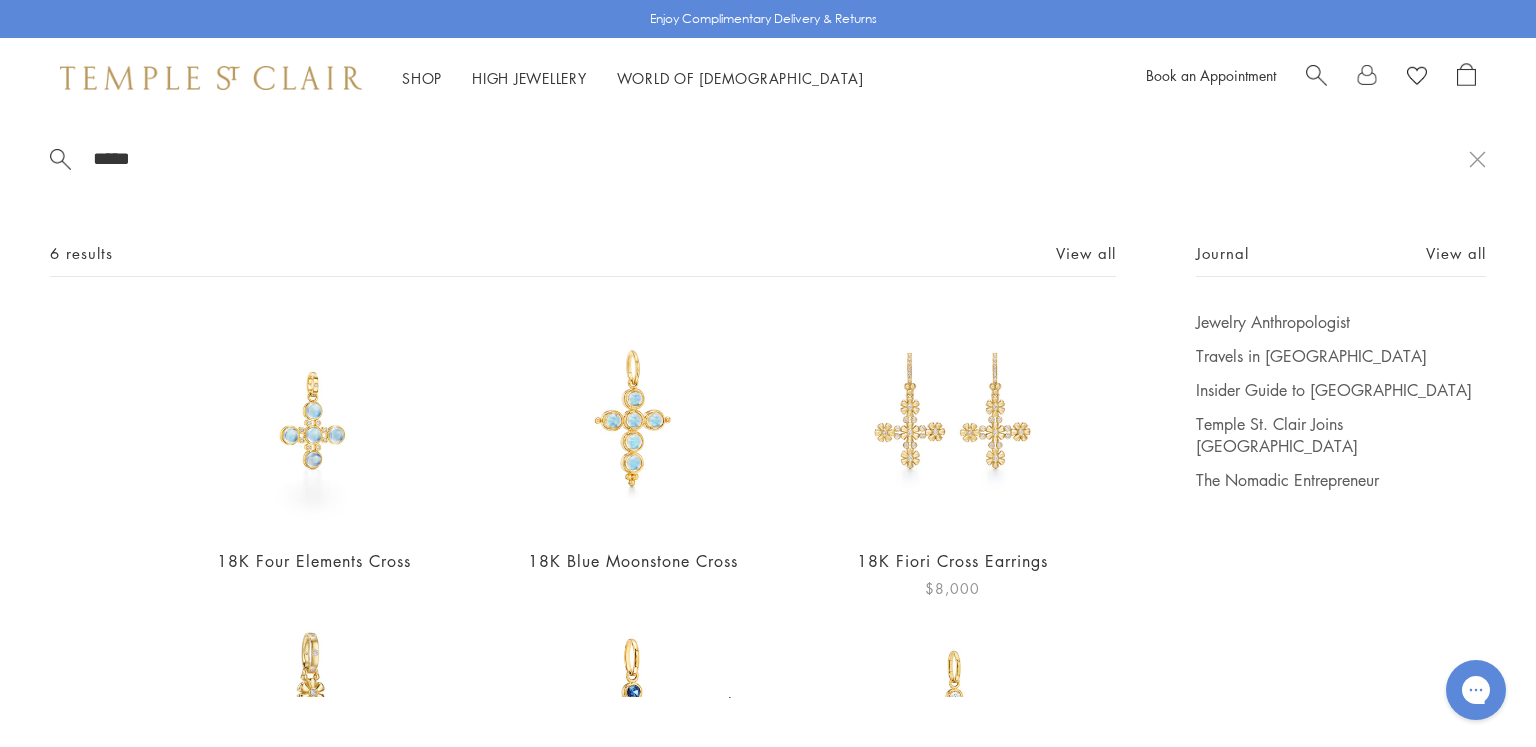 type on "*****" 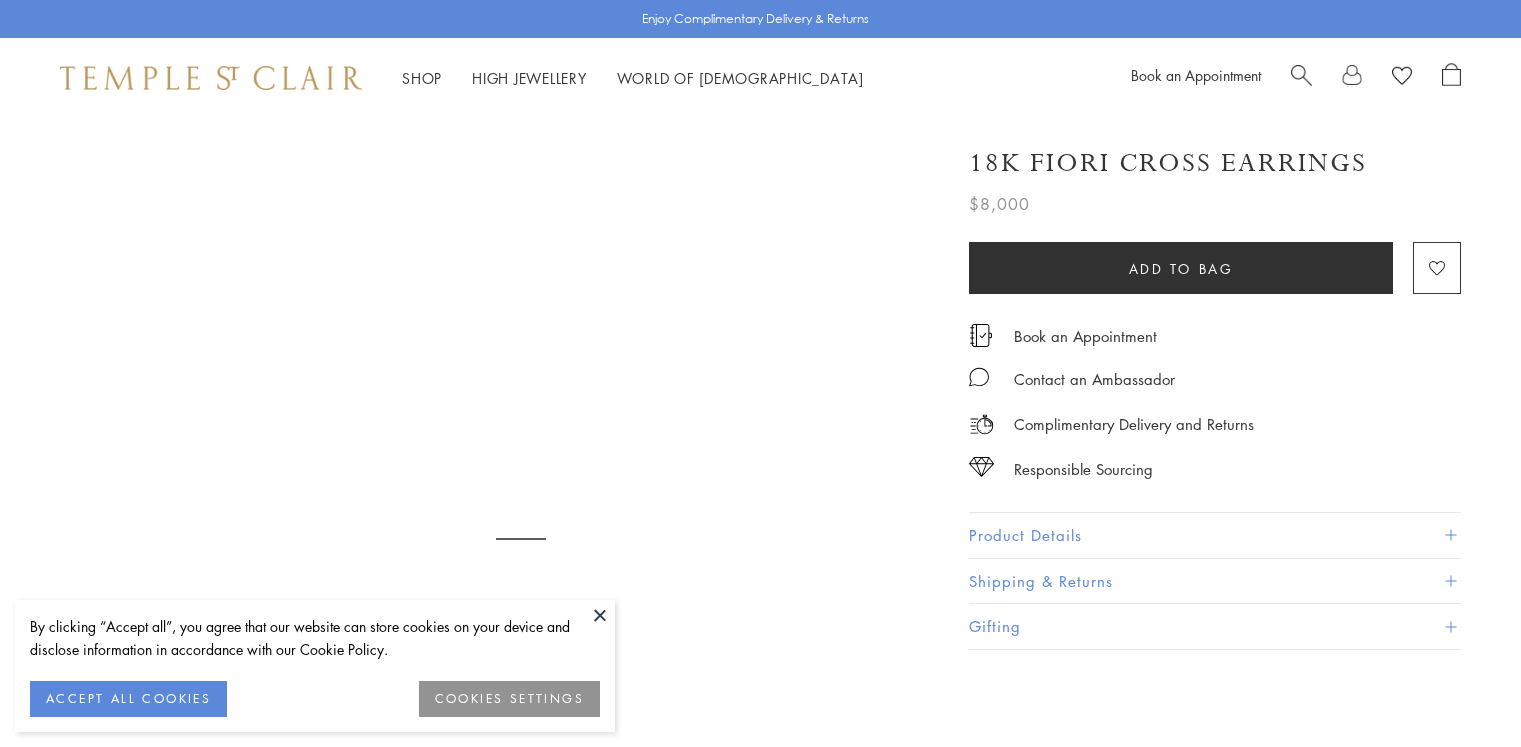 scroll, scrollTop: 0, scrollLeft: 0, axis: both 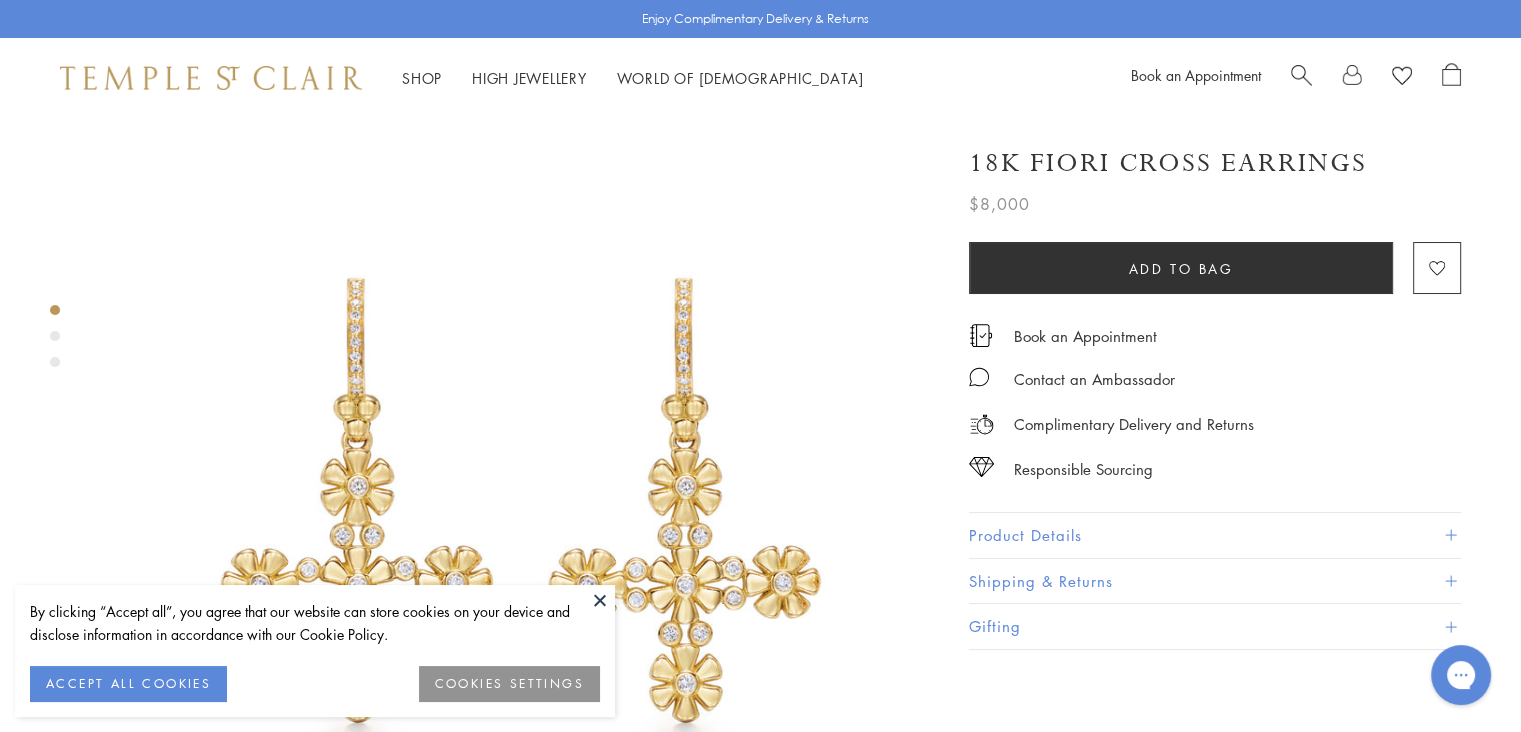click at bounding box center (600, 600) 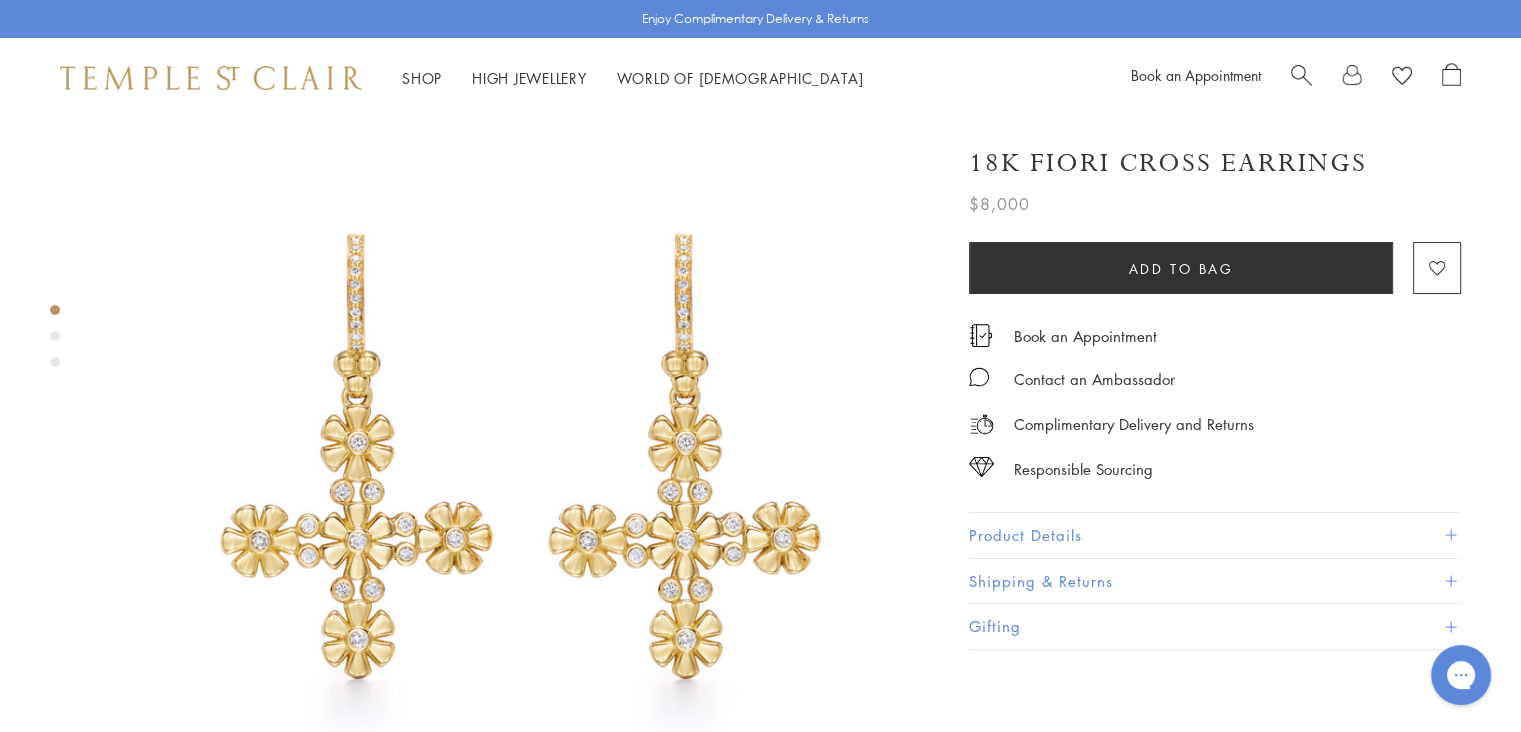 scroll, scrollTop: 0, scrollLeft: 0, axis: both 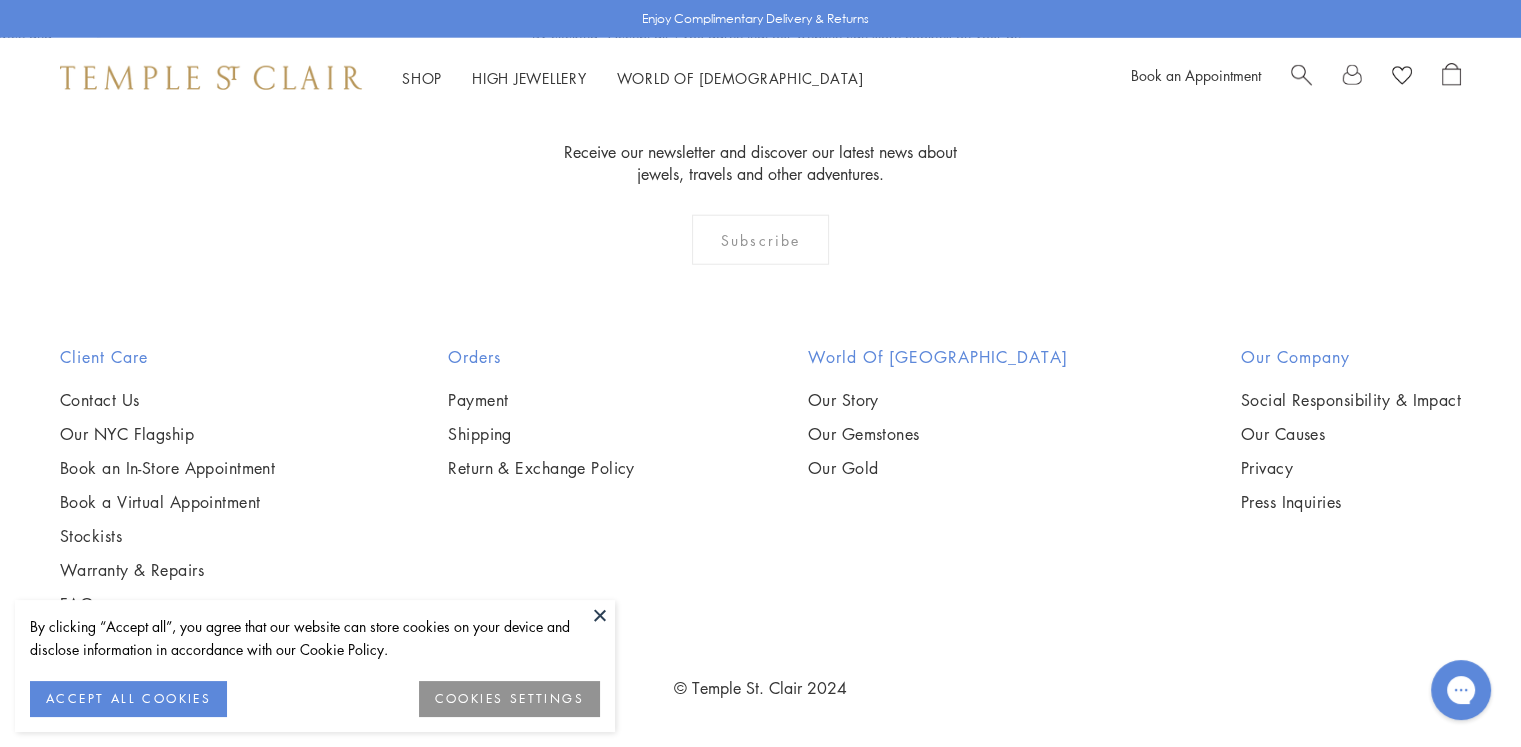 click at bounding box center (600, 615) 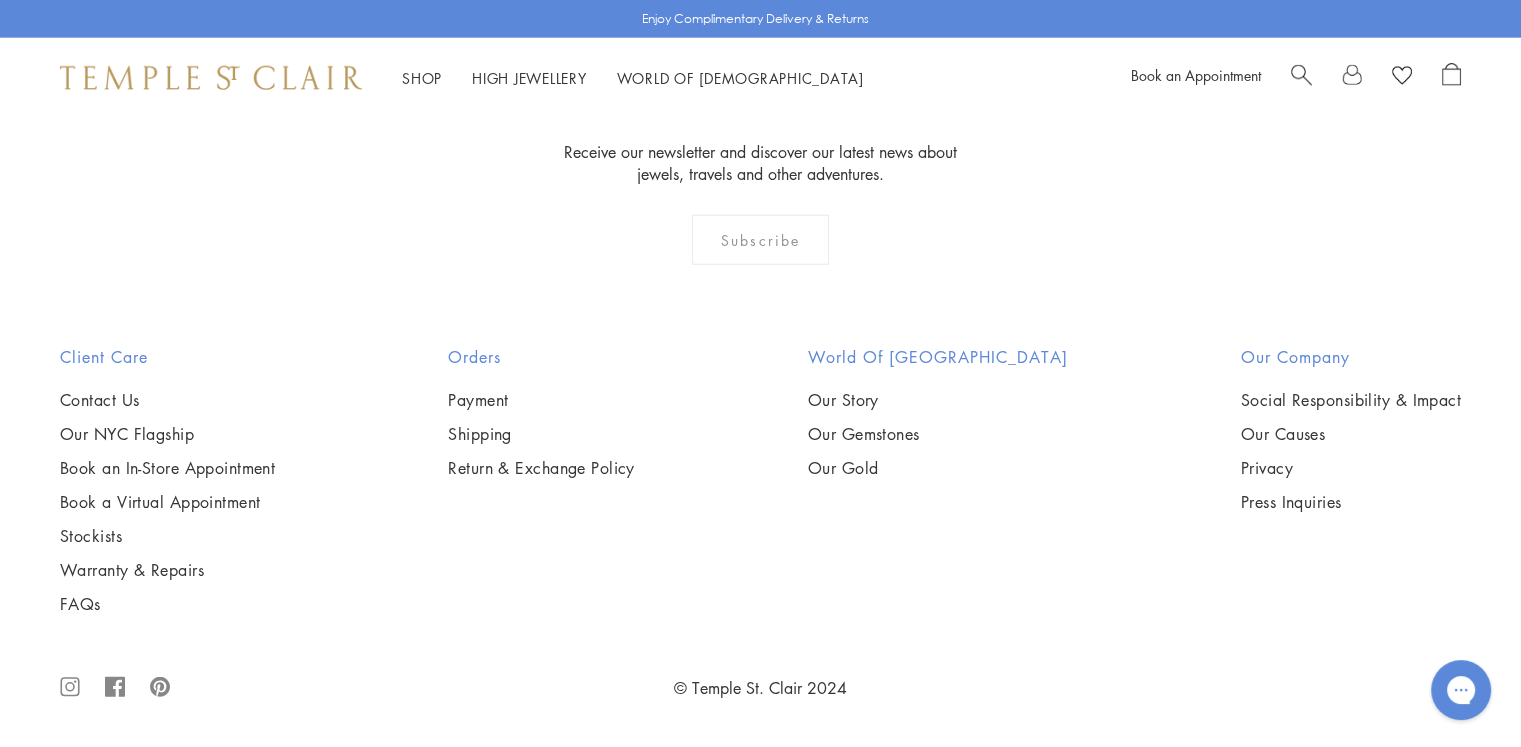 scroll, scrollTop: 16185, scrollLeft: 0, axis: vertical 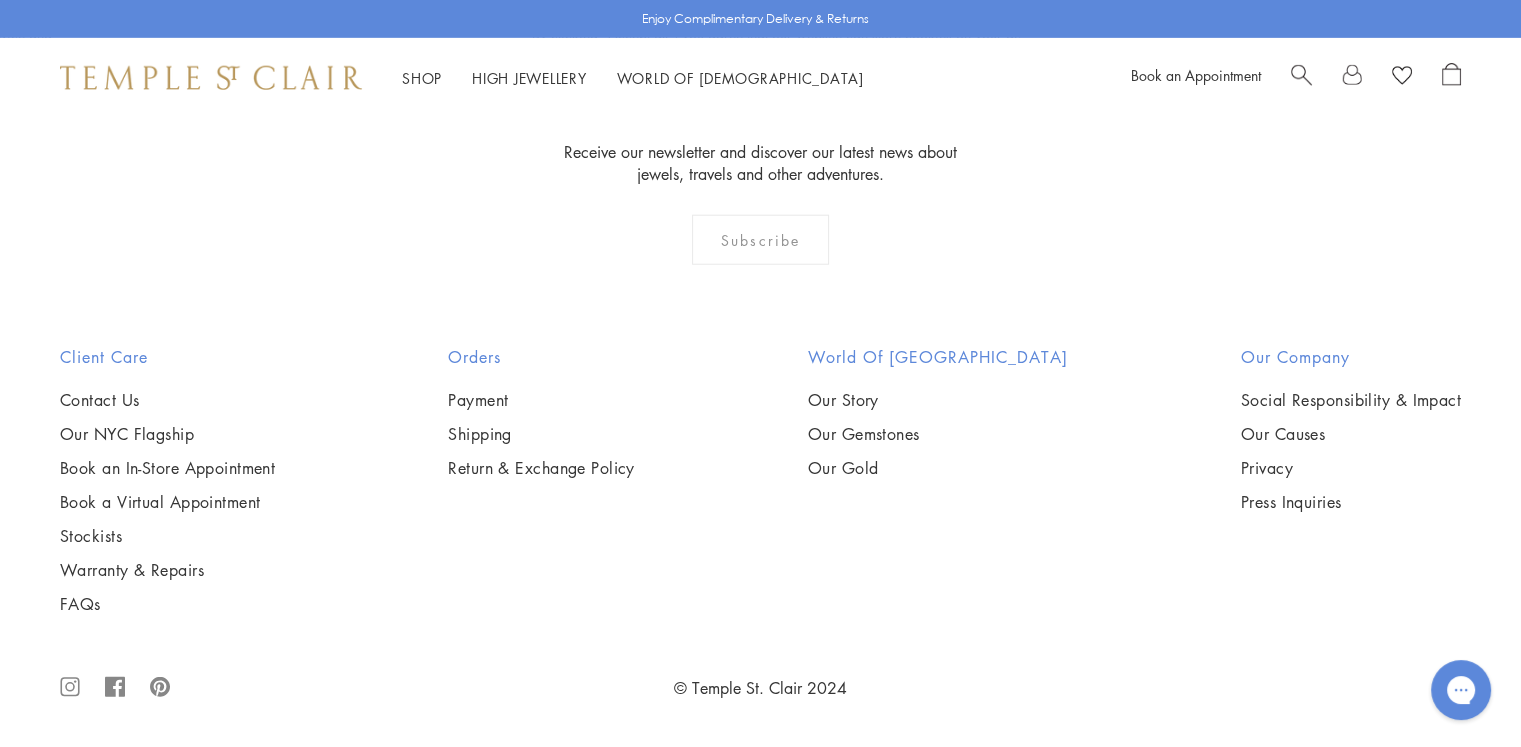 click on "2" at bounding box center (661, -84) 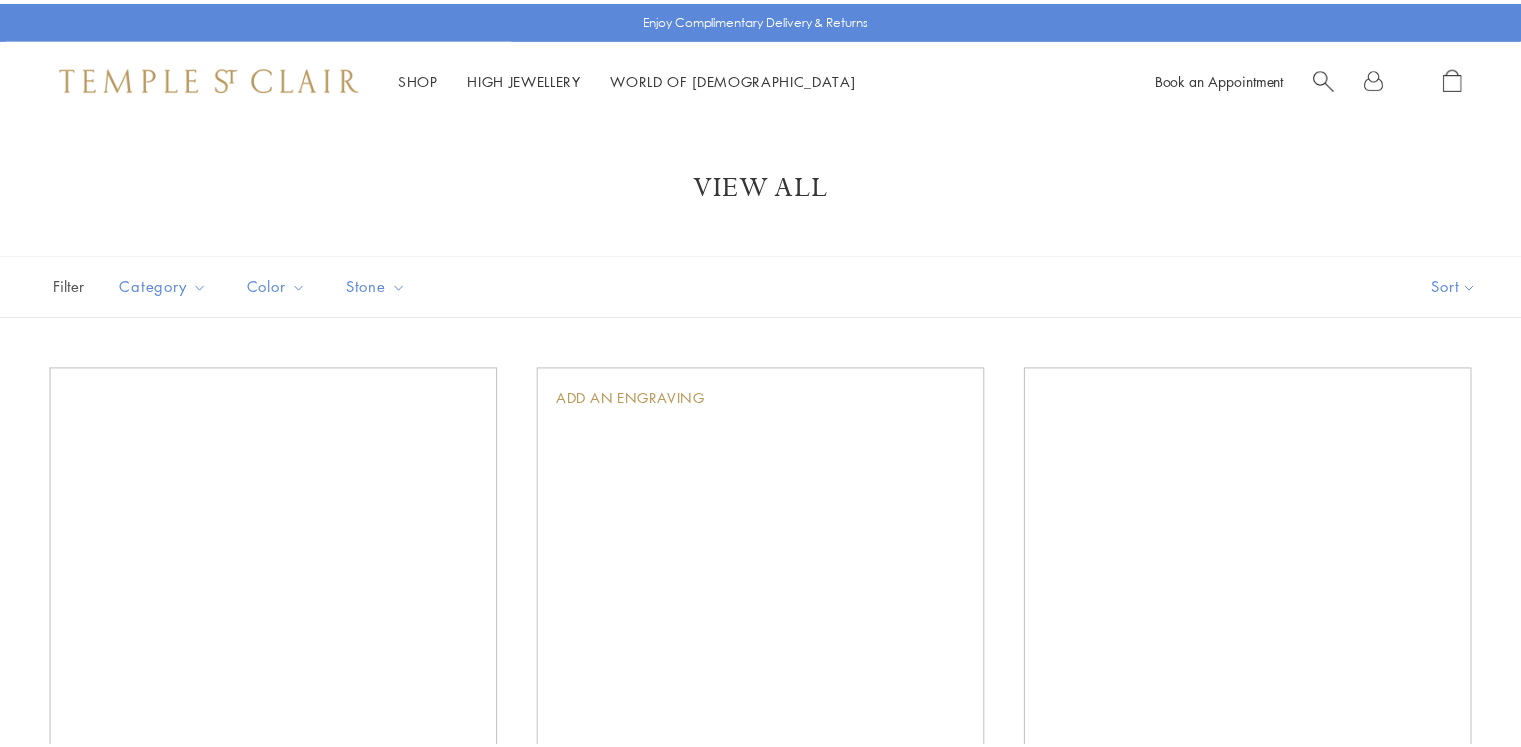 scroll, scrollTop: 0, scrollLeft: 0, axis: both 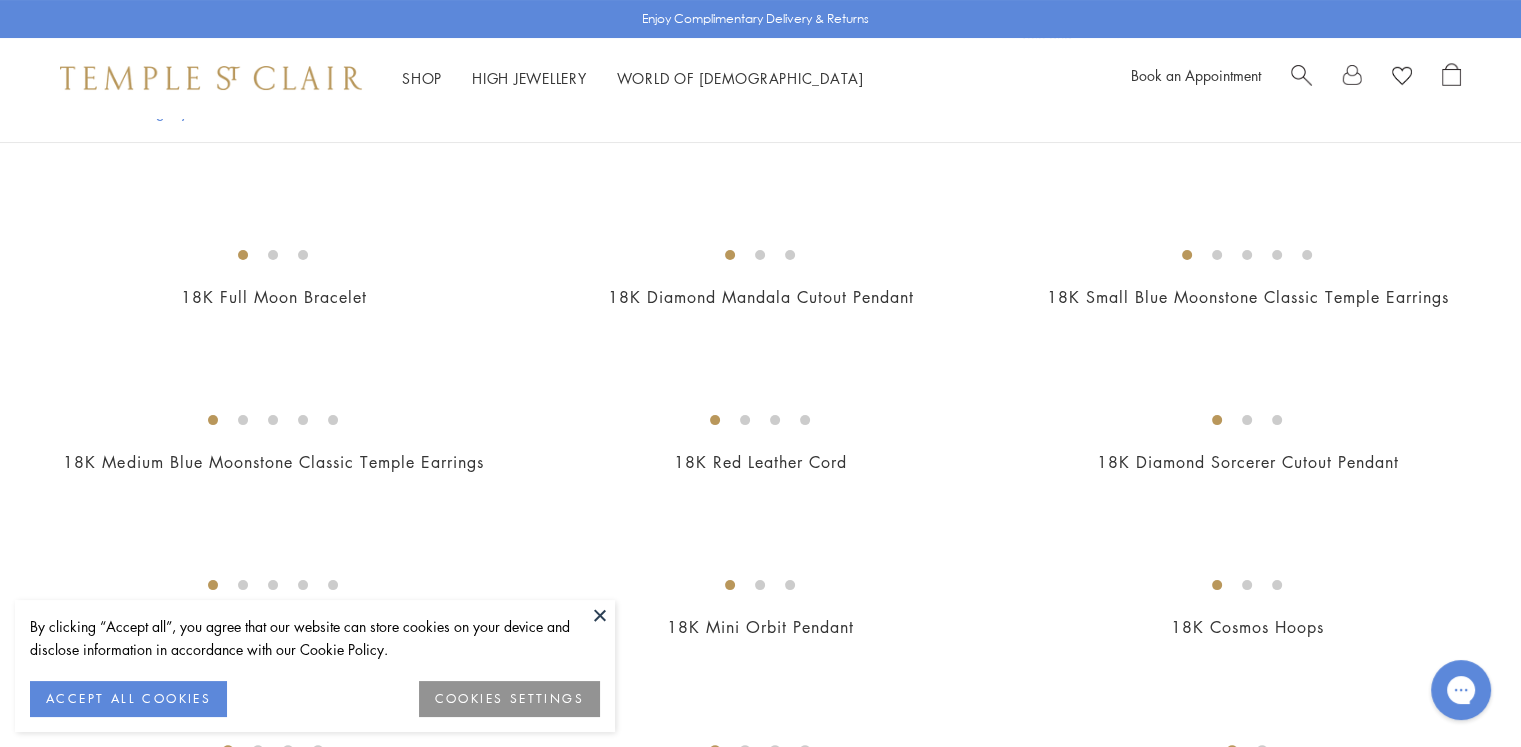 click at bounding box center (600, 615) 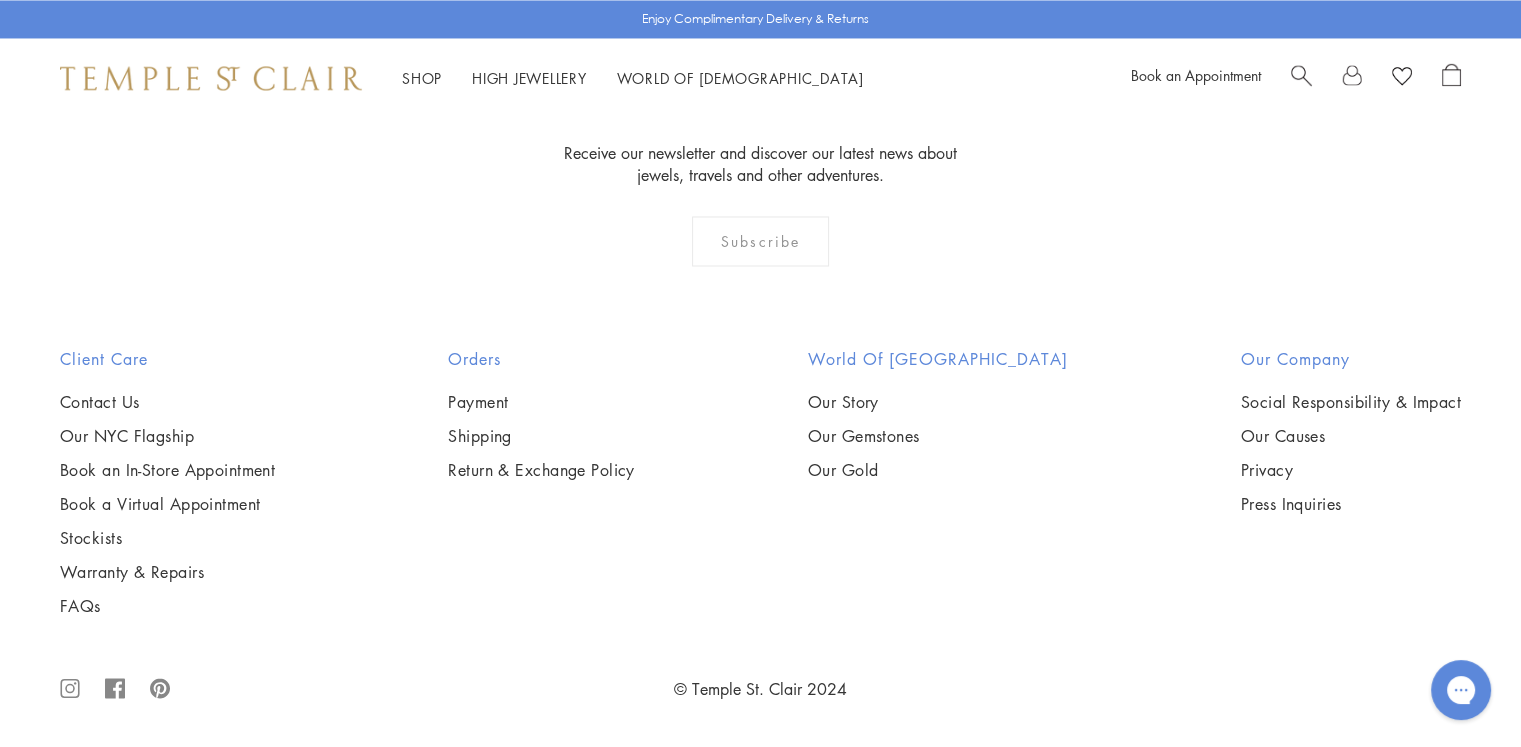 scroll, scrollTop: 10600, scrollLeft: 0, axis: vertical 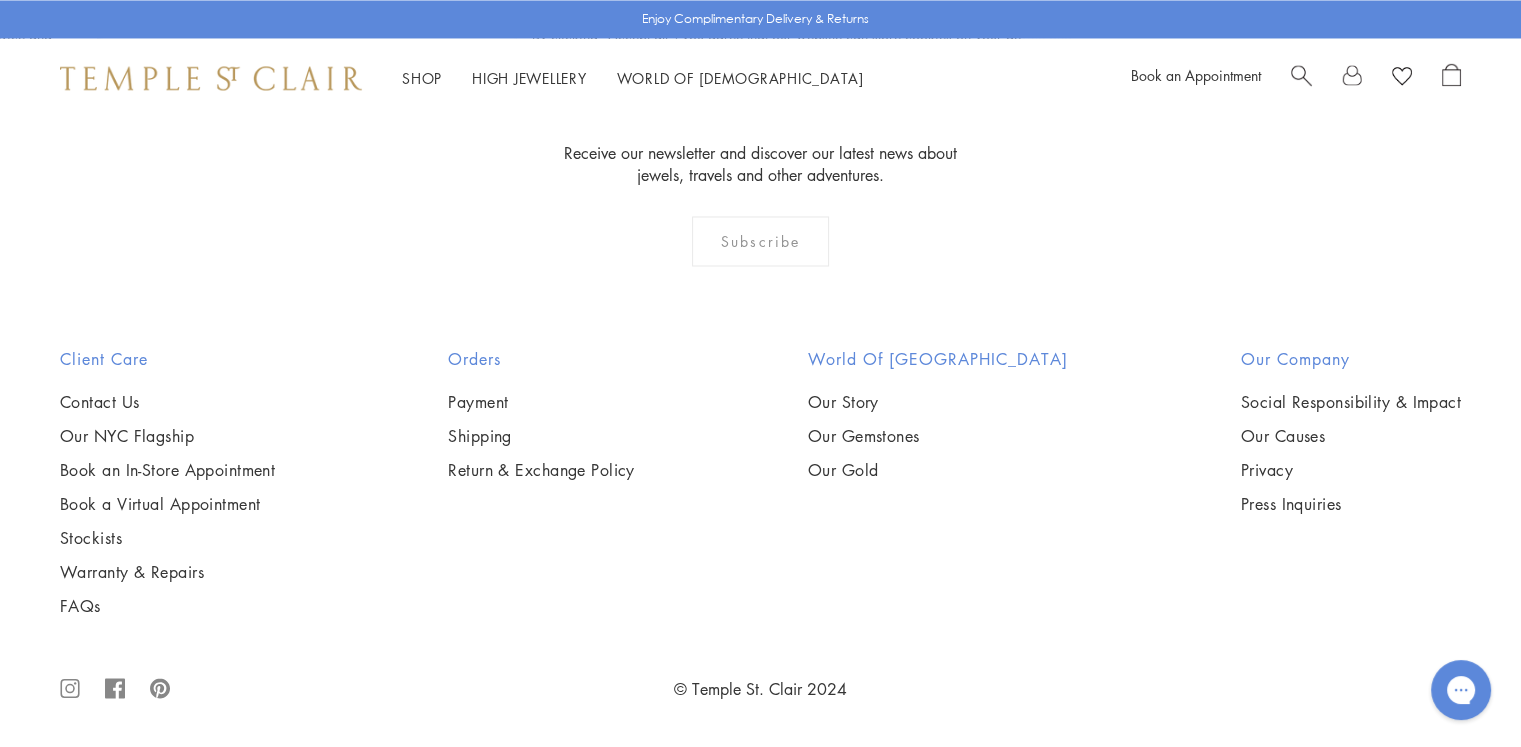 click on "3" at bounding box center (725, -83) 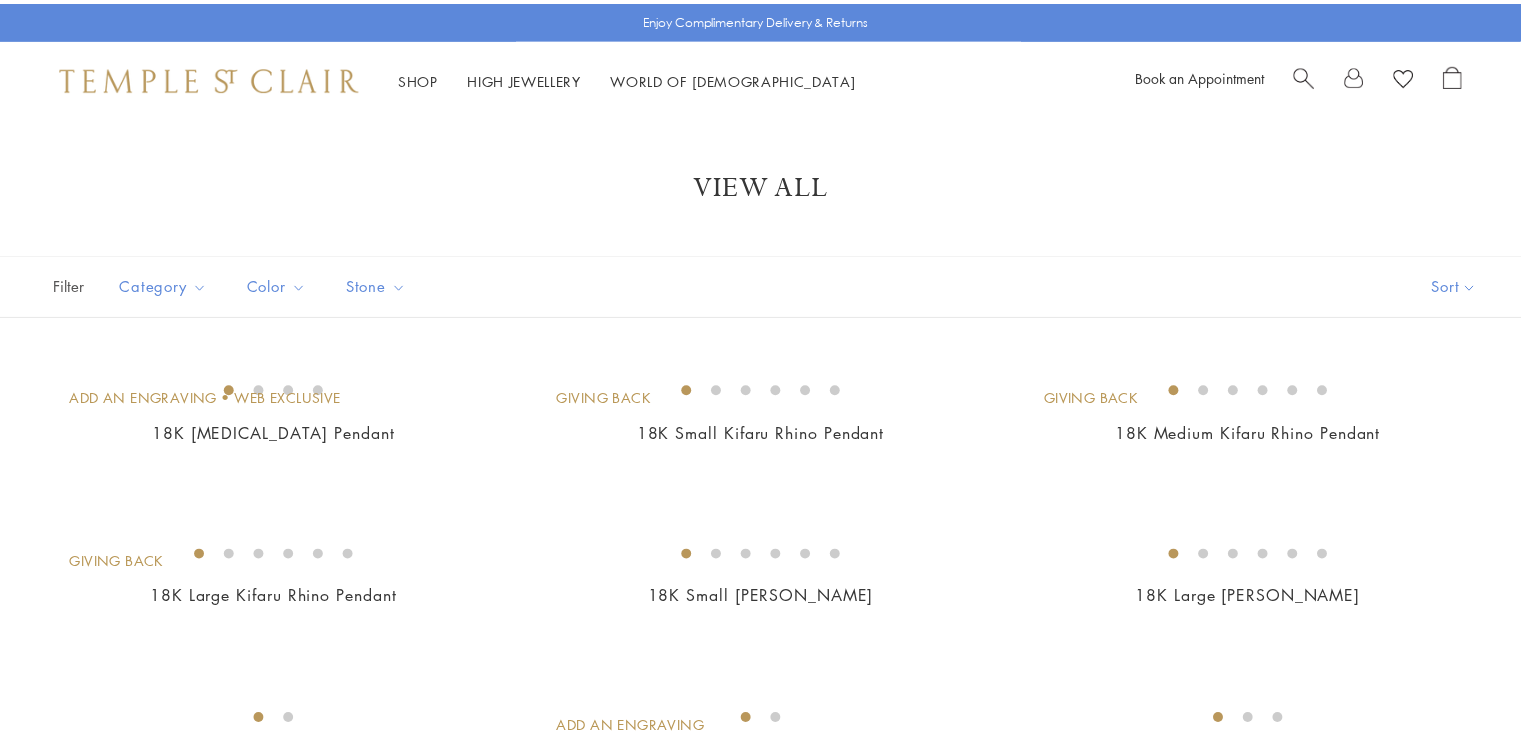 scroll, scrollTop: 0, scrollLeft: 0, axis: both 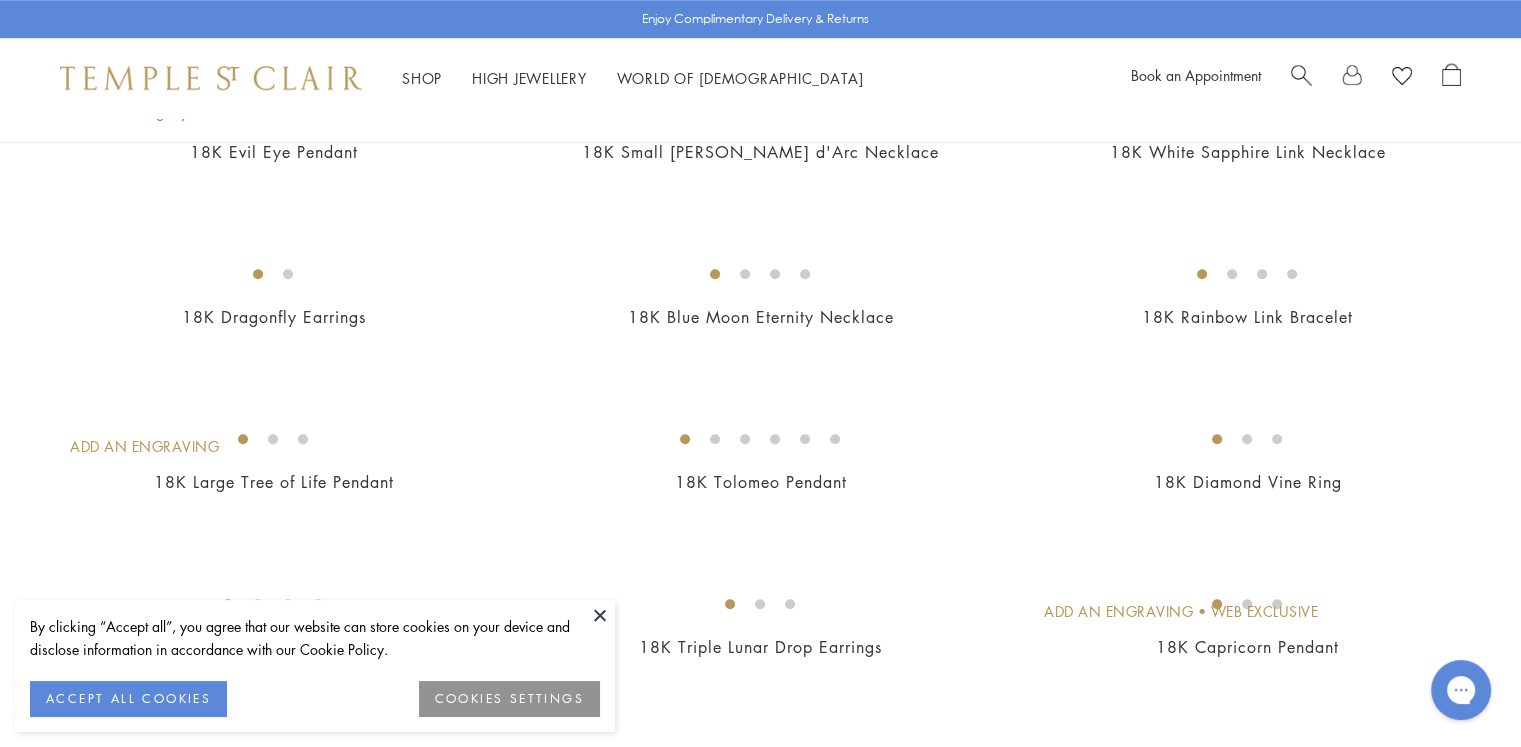 click at bounding box center (600, 615) 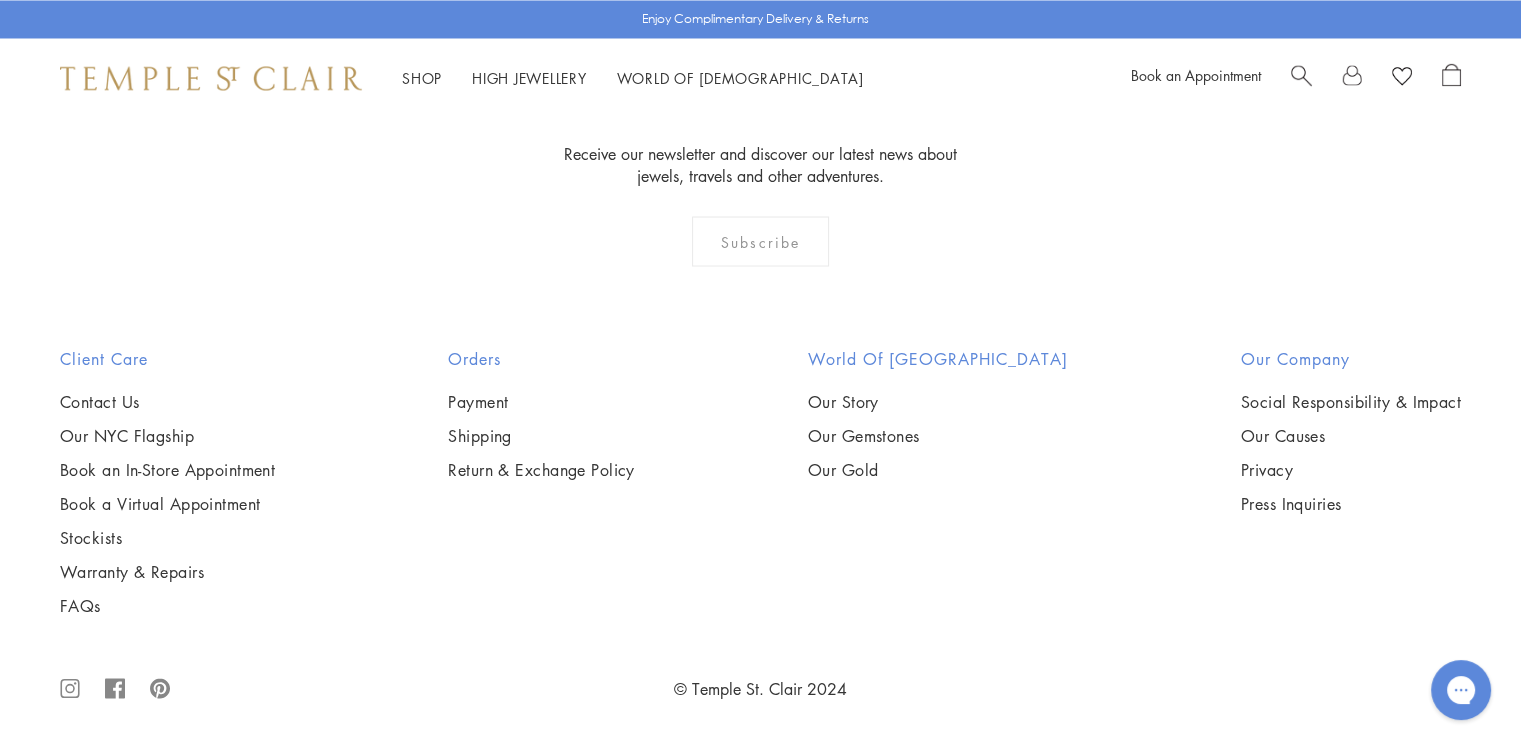 scroll, scrollTop: 10800, scrollLeft: 0, axis: vertical 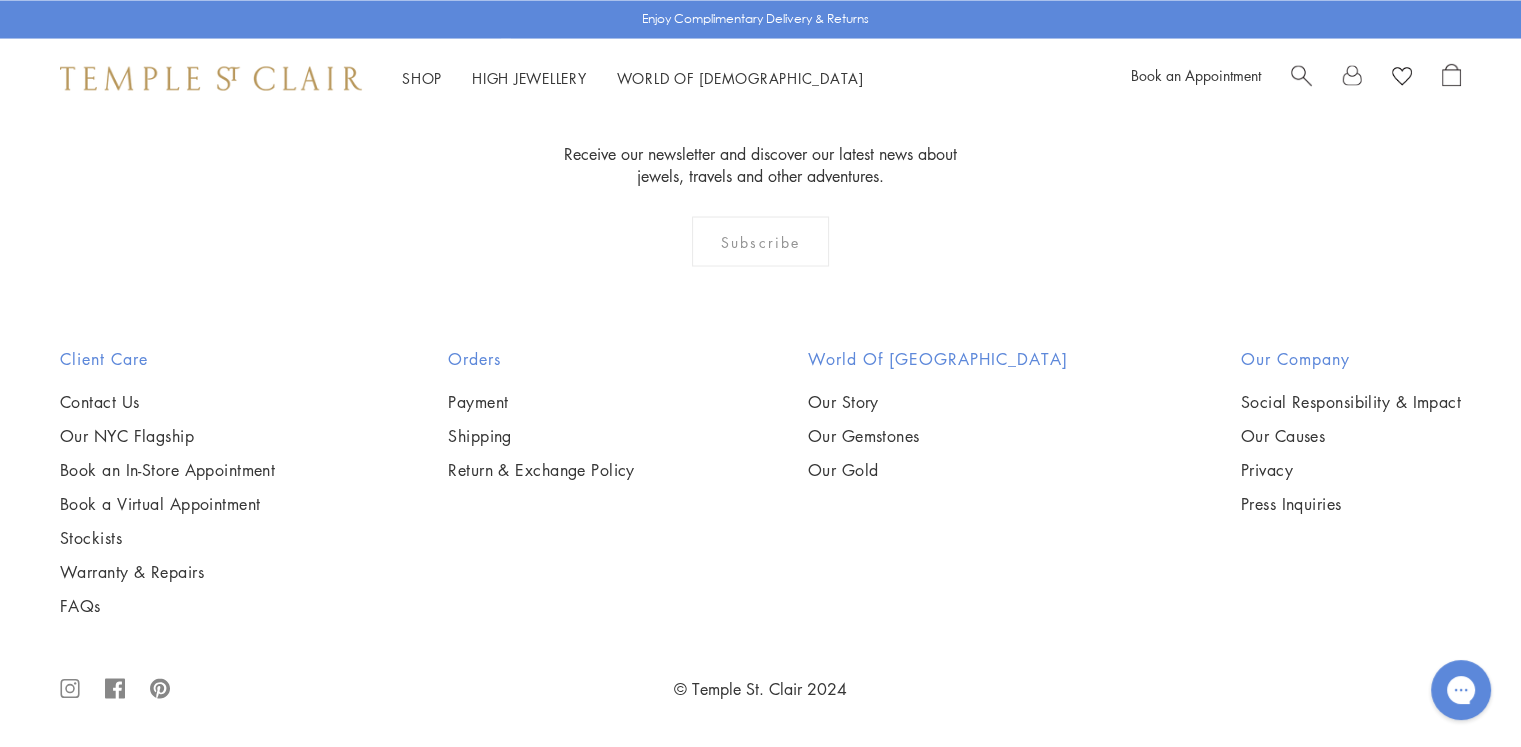 click on "4" at bounding box center [758, -83] 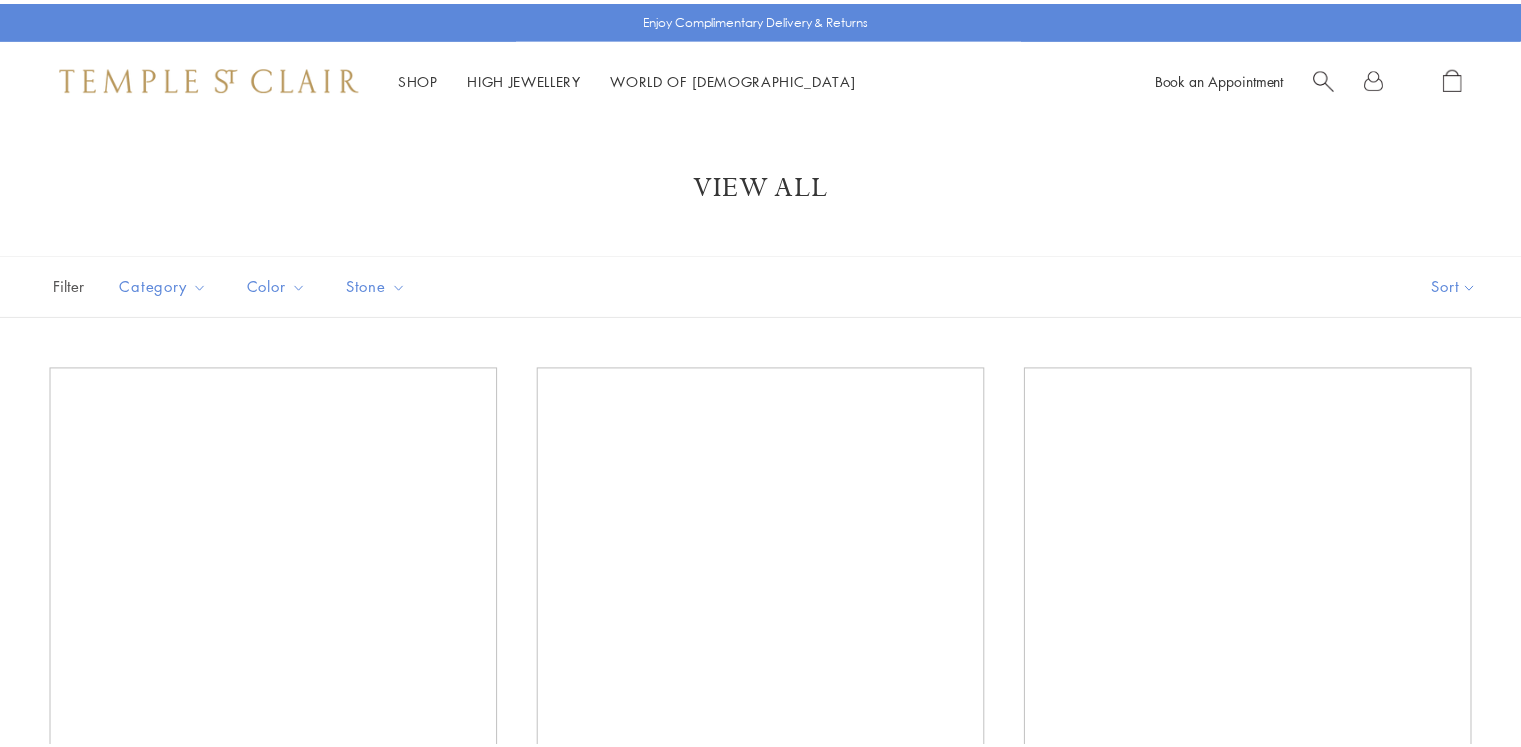 scroll, scrollTop: 0, scrollLeft: 0, axis: both 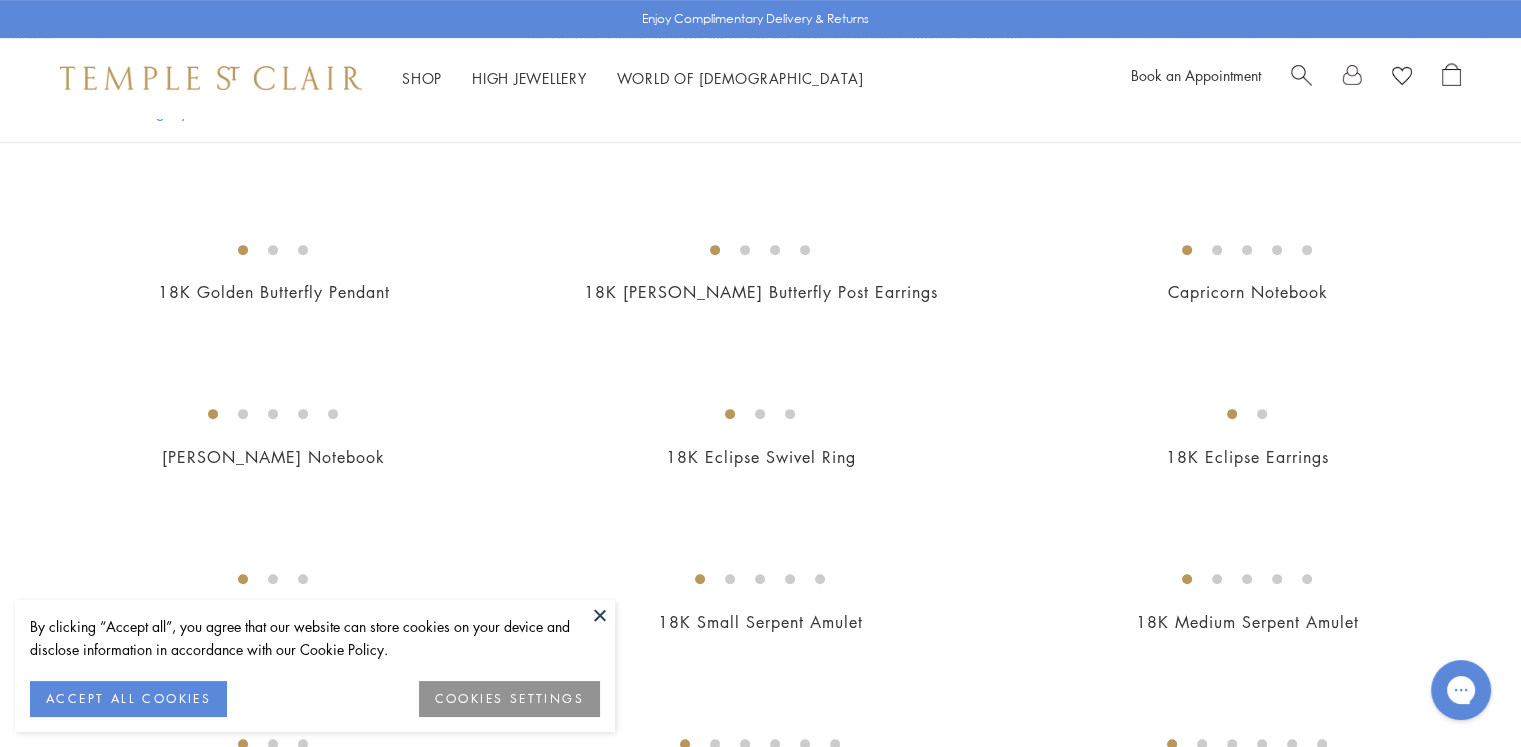 click on "By clicking “Accept all”, you agree that our website can store cookies on your device and disclose information in accordance with our Cookie Policy." at bounding box center (315, 648) 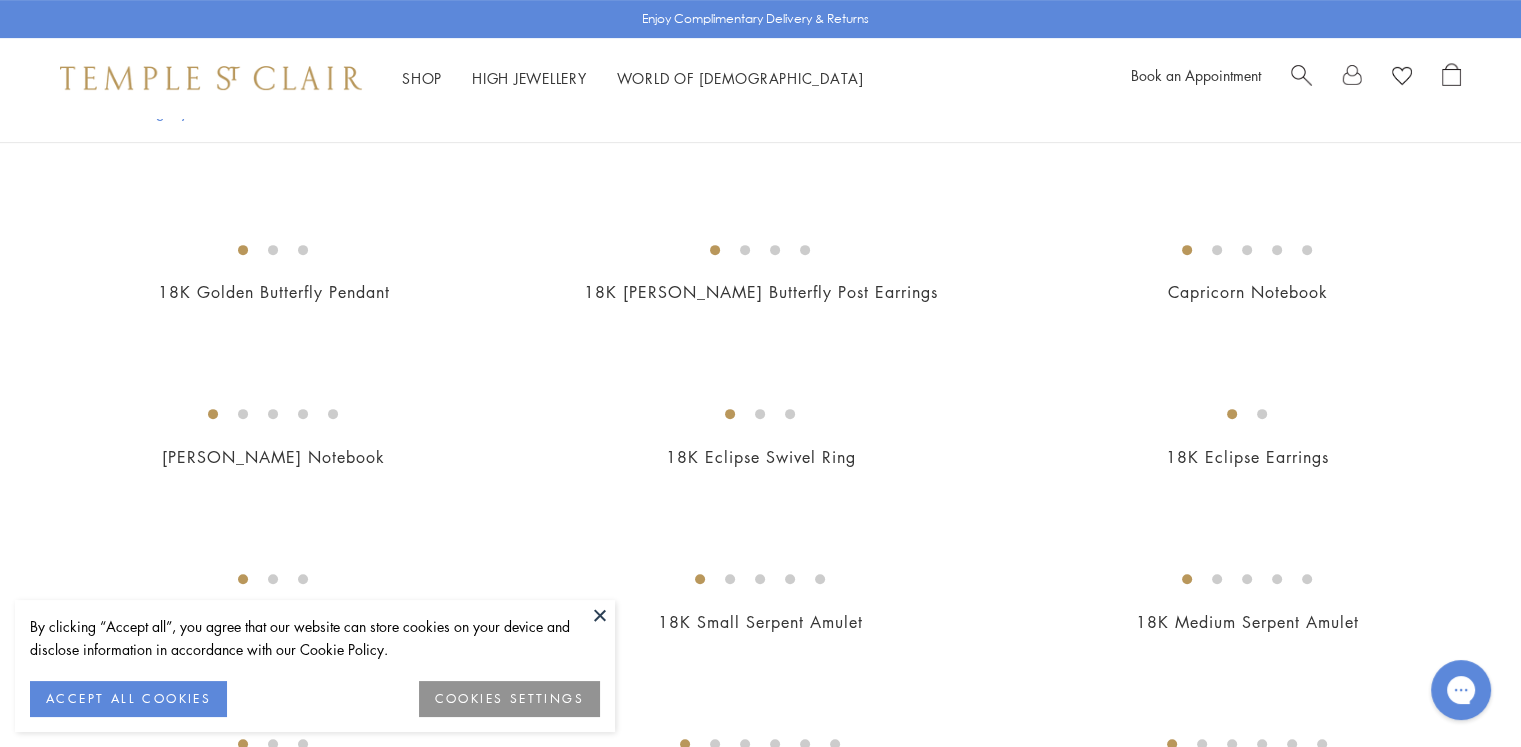 click on "ACCEPT ALL COOKIES" at bounding box center (128, 699) 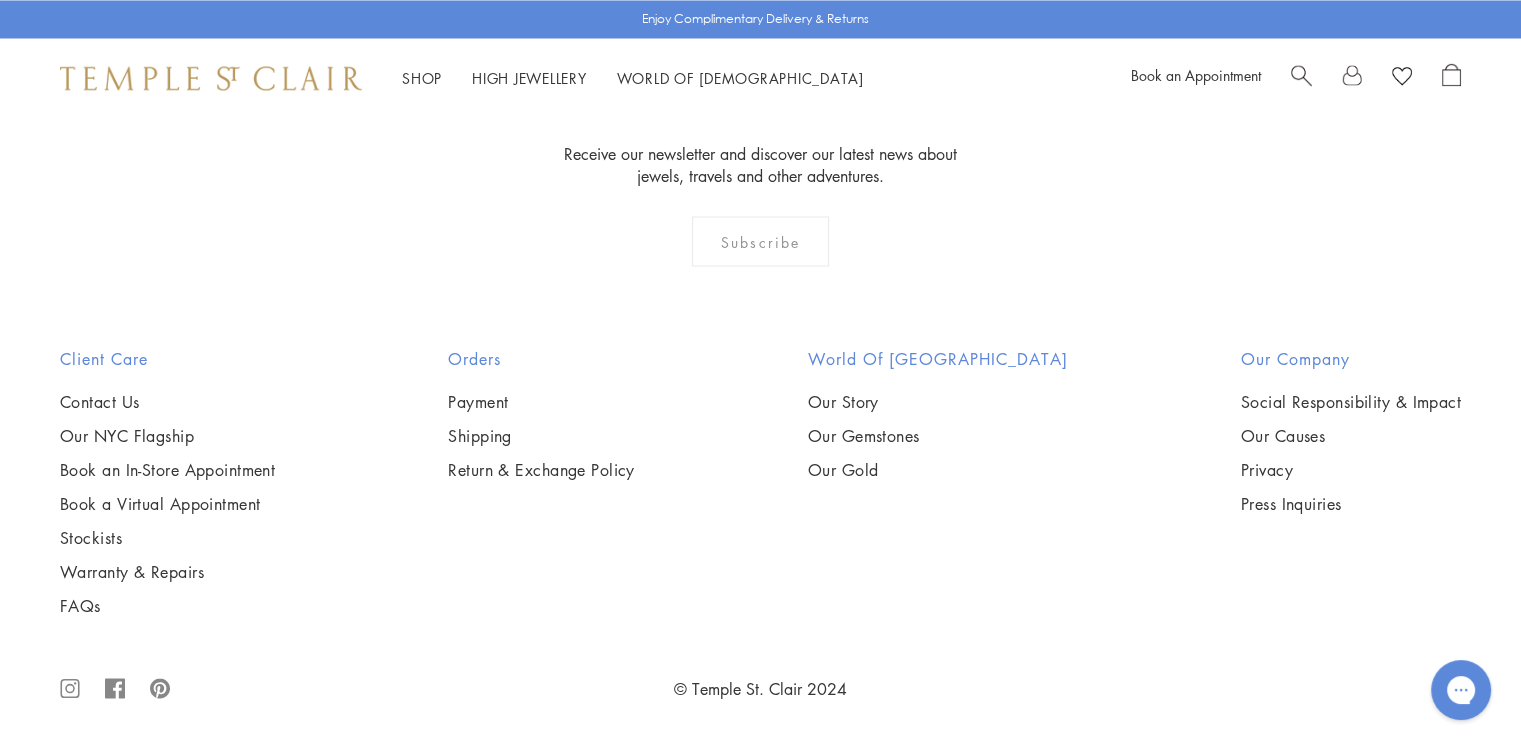 scroll, scrollTop: 10300, scrollLeft: 0, axis: vertical 